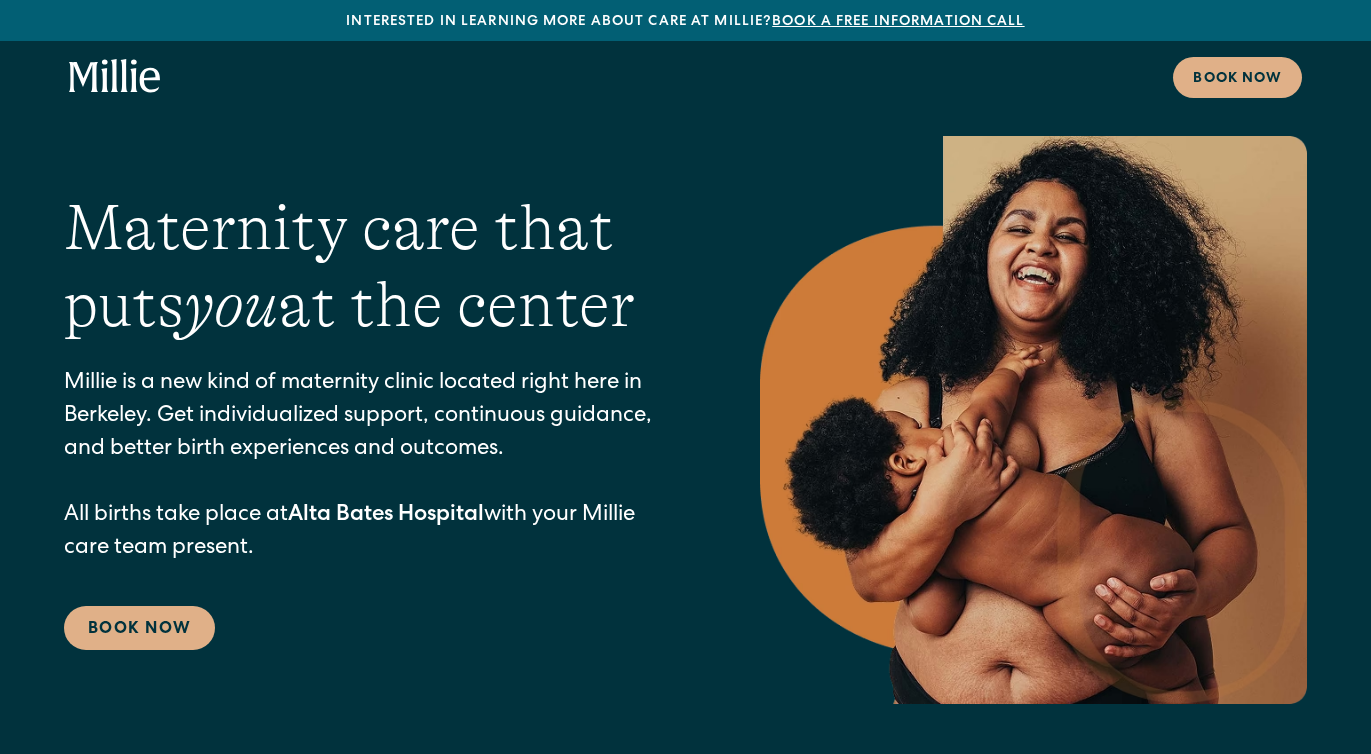 scroll, scrollTop: 0, scrollLeft: 0, axis: both 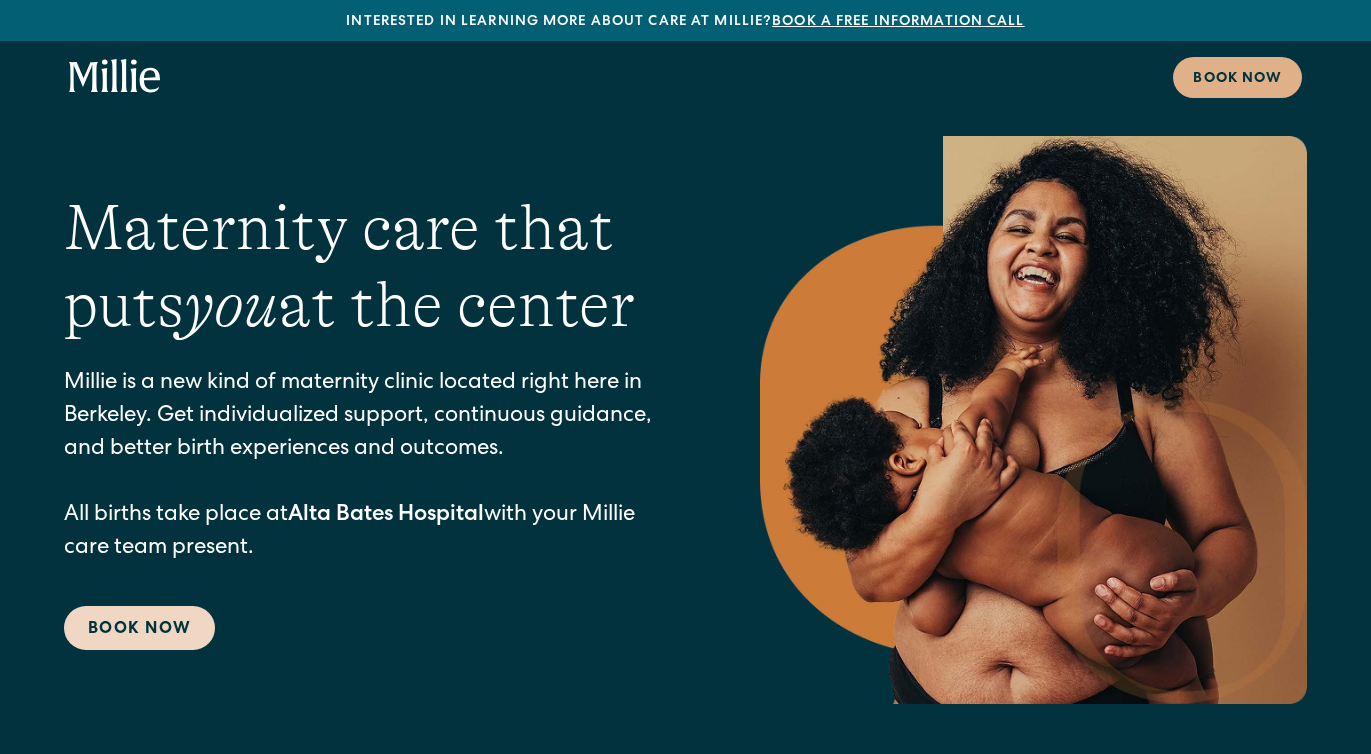 click on "Book Now" at bounding box center [139, 628] 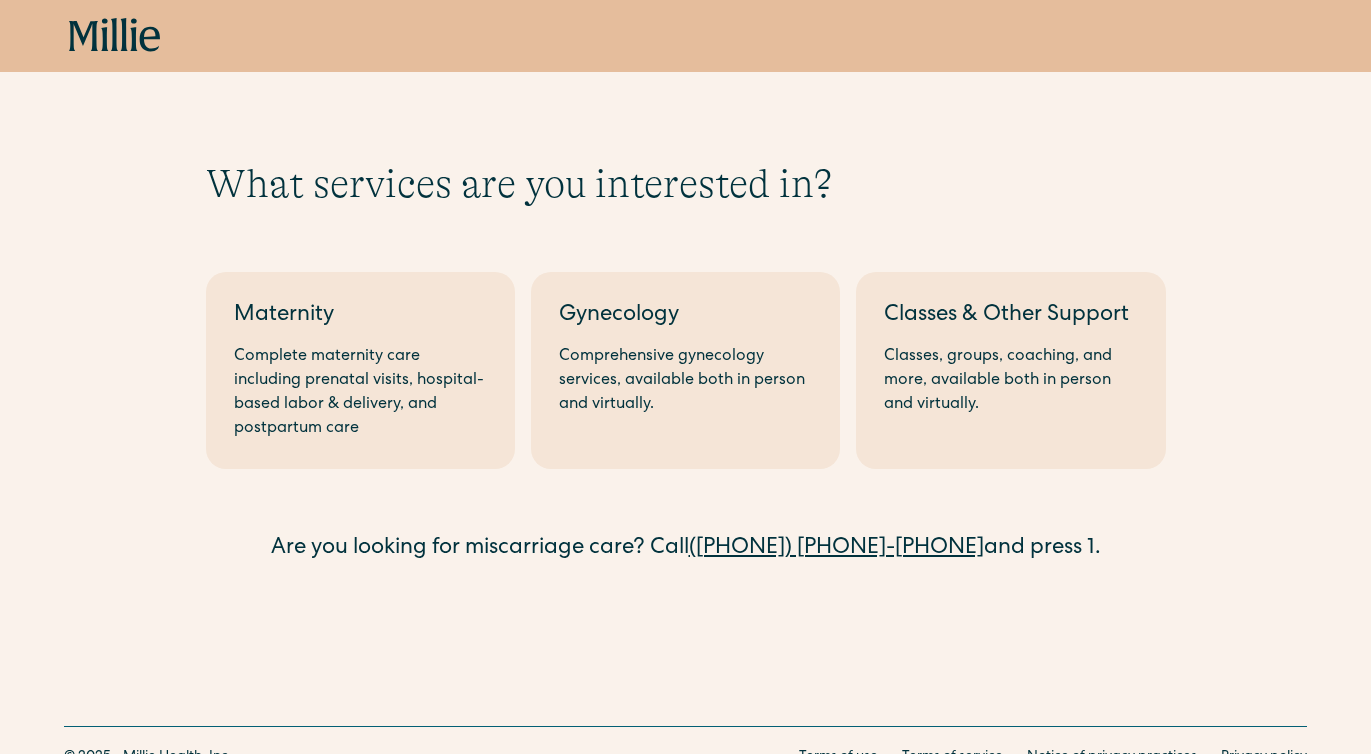 scroll, scrollTop: 0, scrollLeft: 0, axis: both 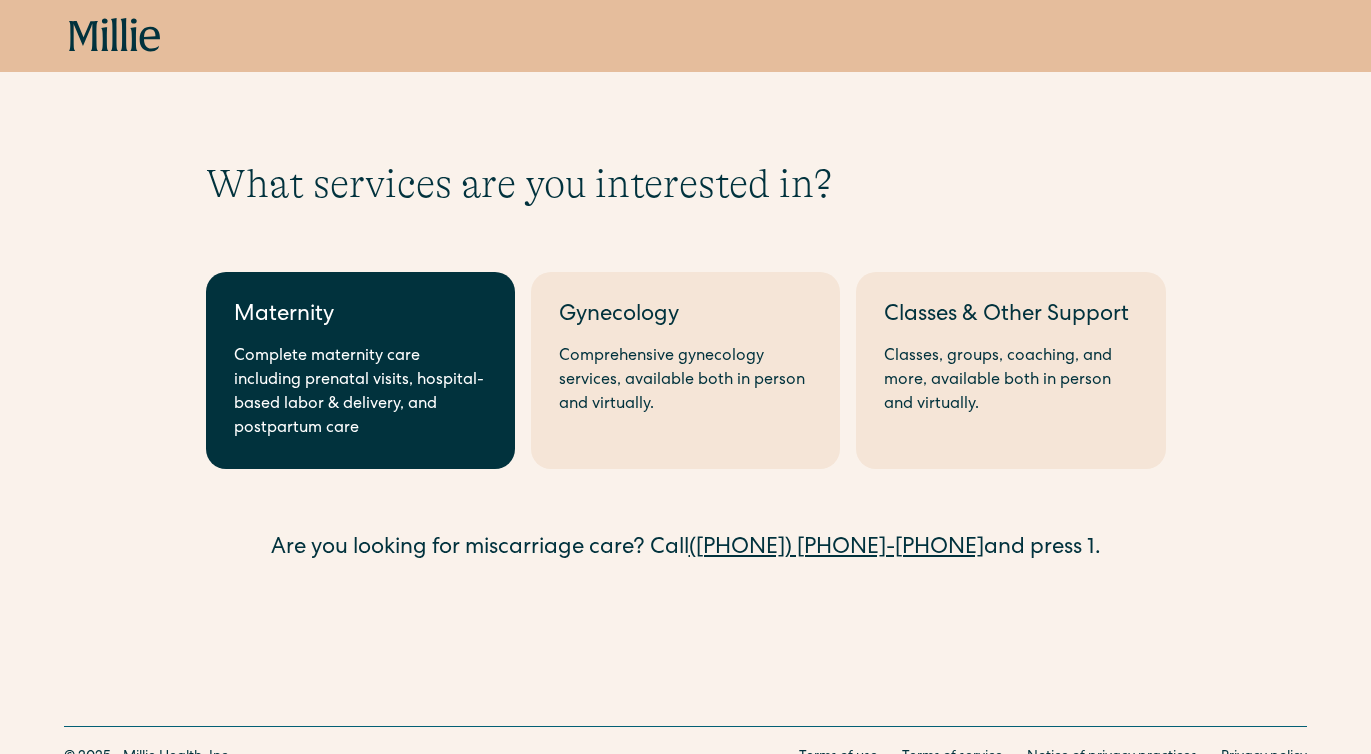 click on "Maternity Complete maternity care including prenatal visits, hospital-based labor & delivery, and postpartum care" at bounding box center (360, 370) 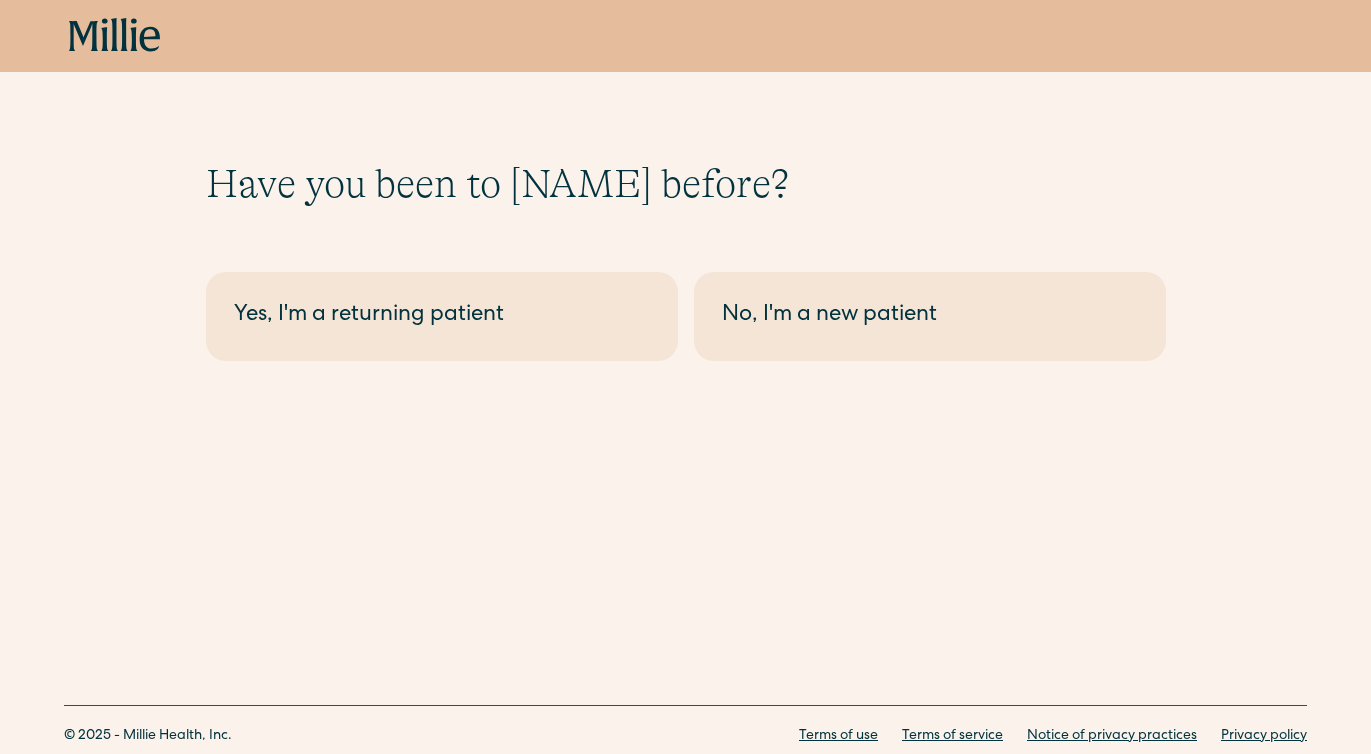 scroll, scrollTop: 0, scrollLeft: 0, axis: both 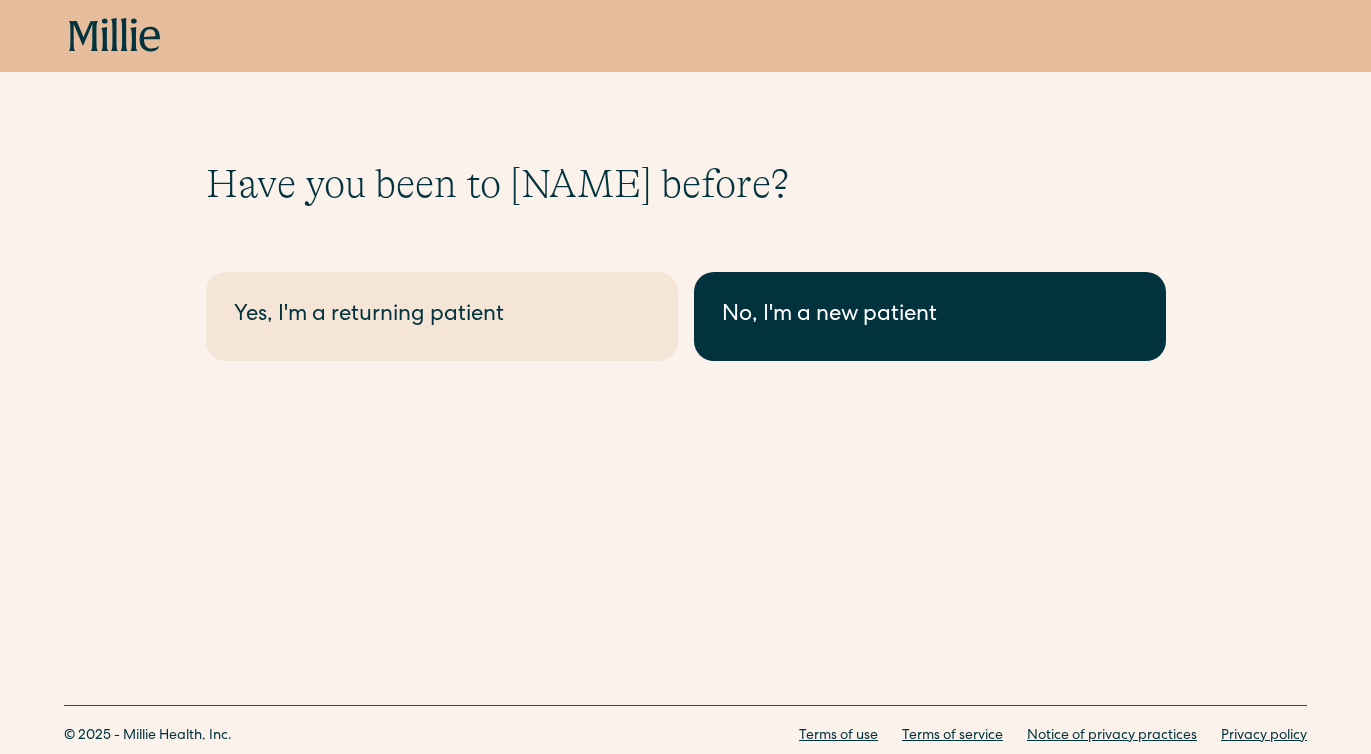 click on "No, I'm a new patient" at bounding box center (930, 316) 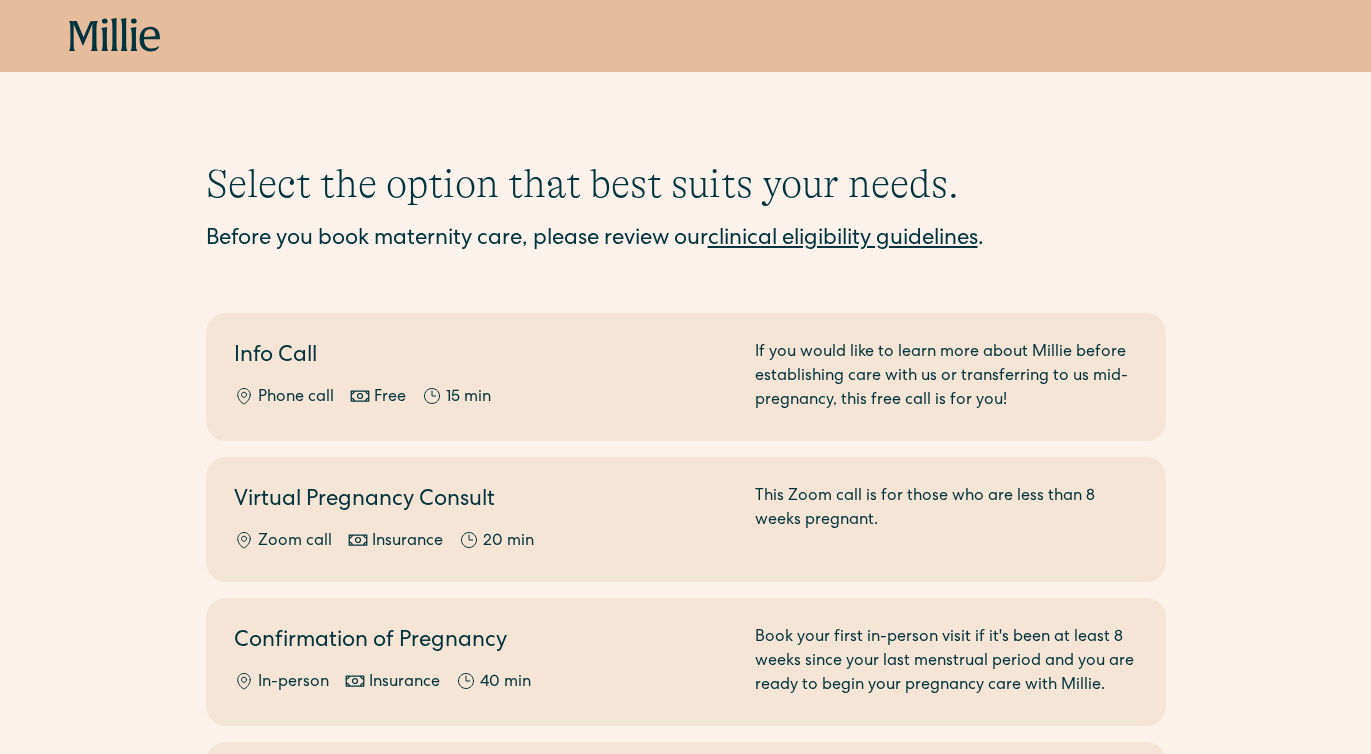 scroll, scrollTop: 0, scrollLeft: 0, axis: both 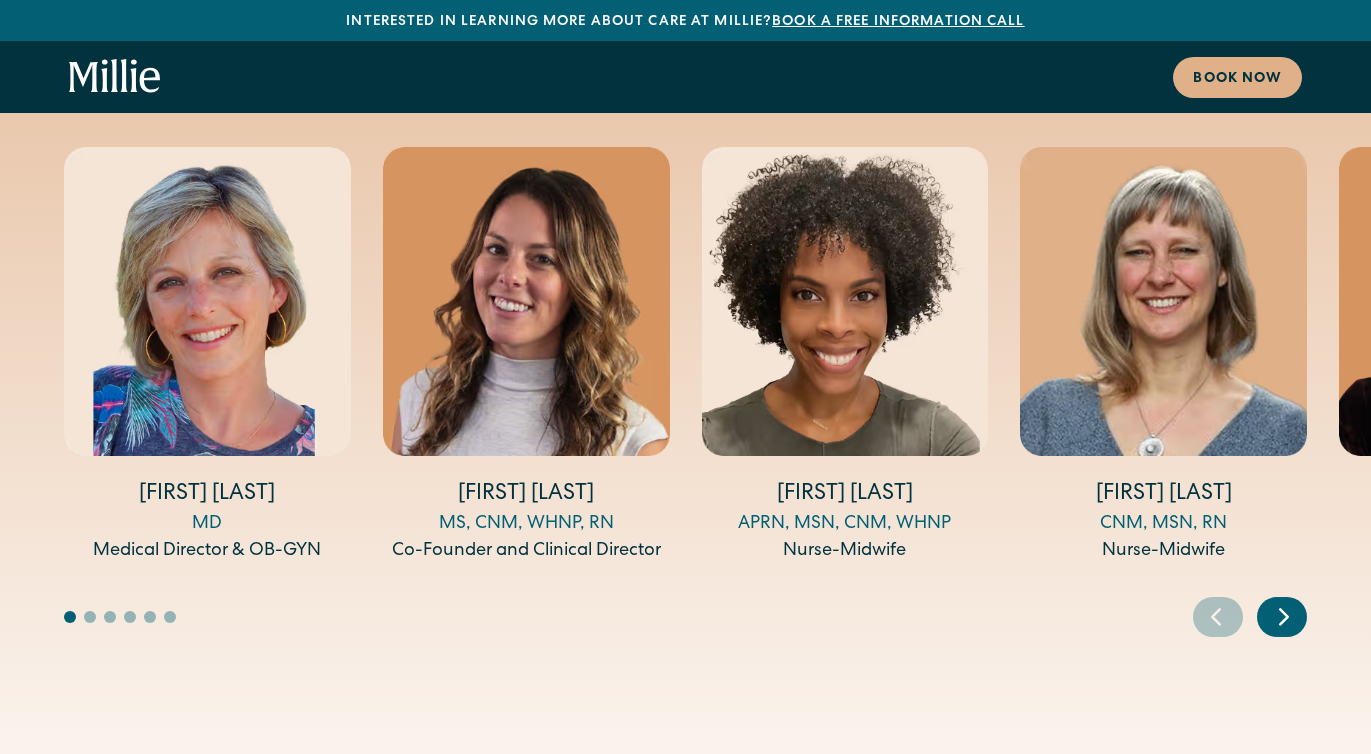 click 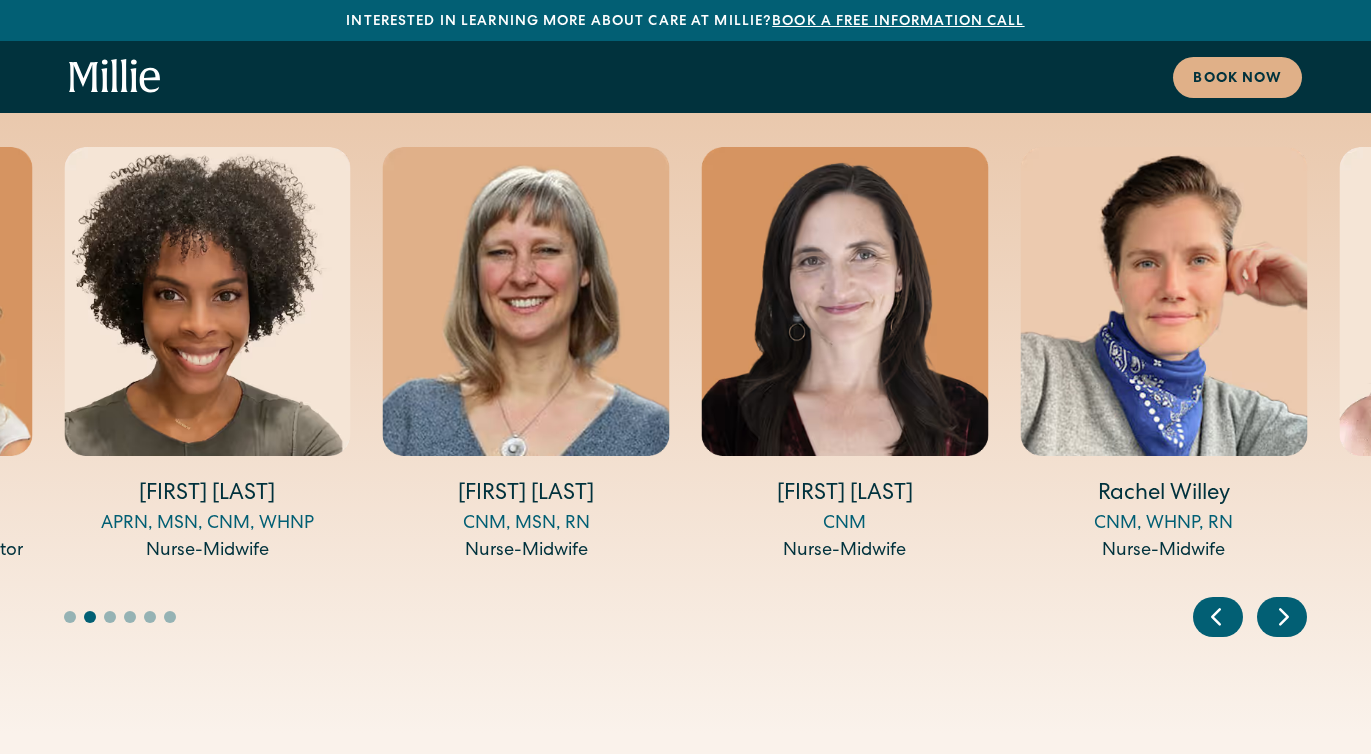 click 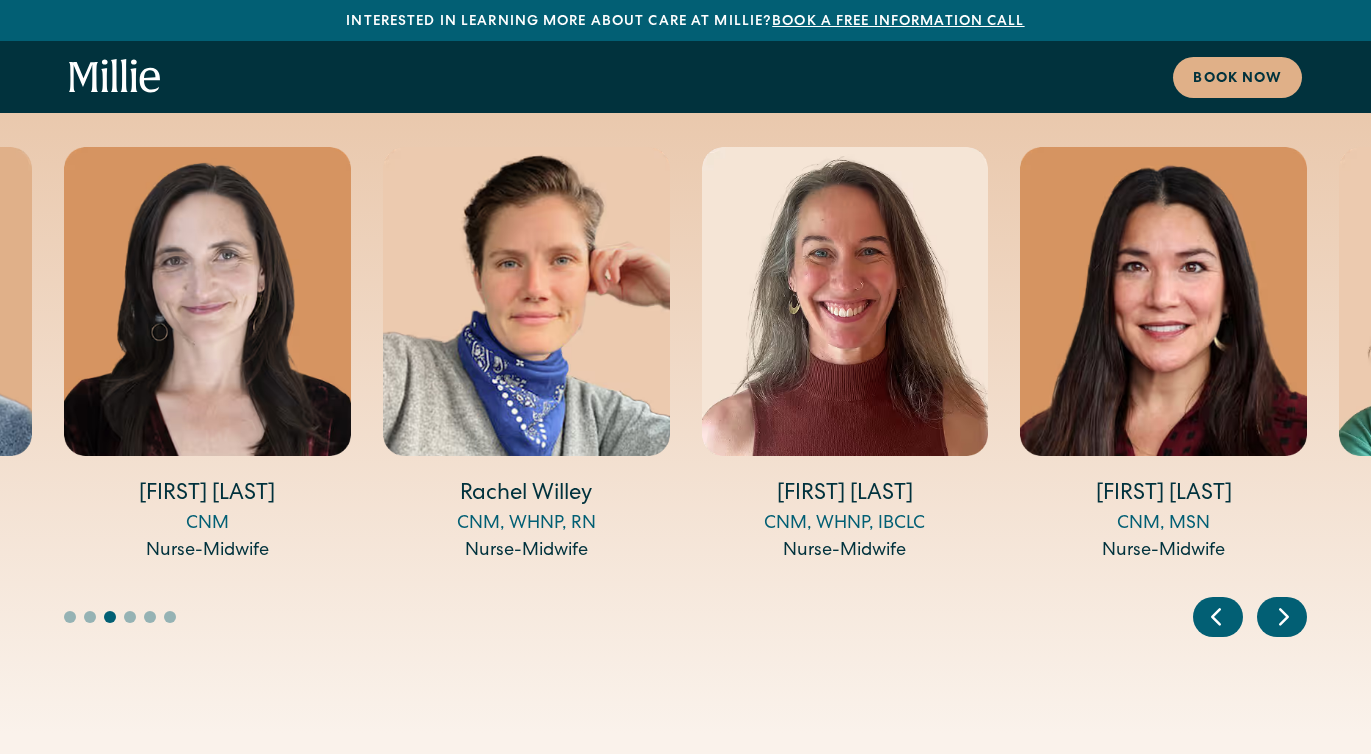 click 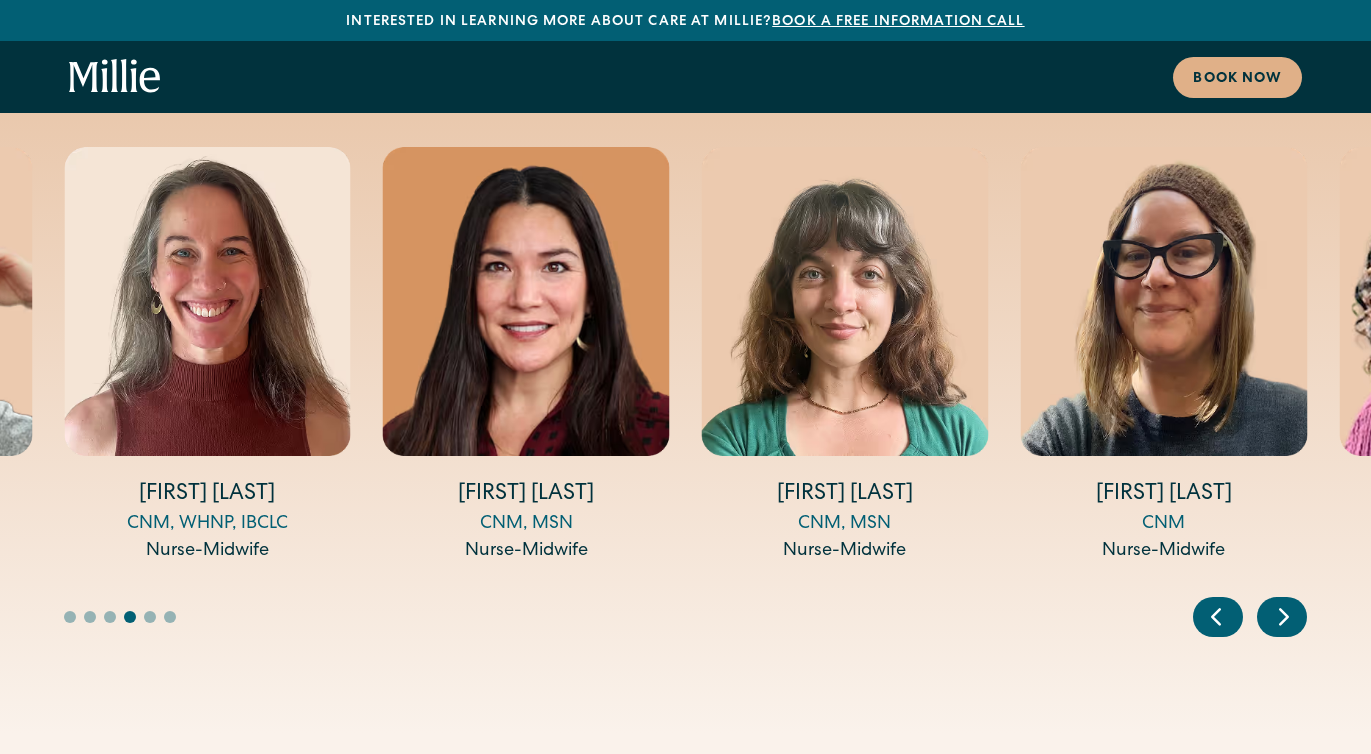 click 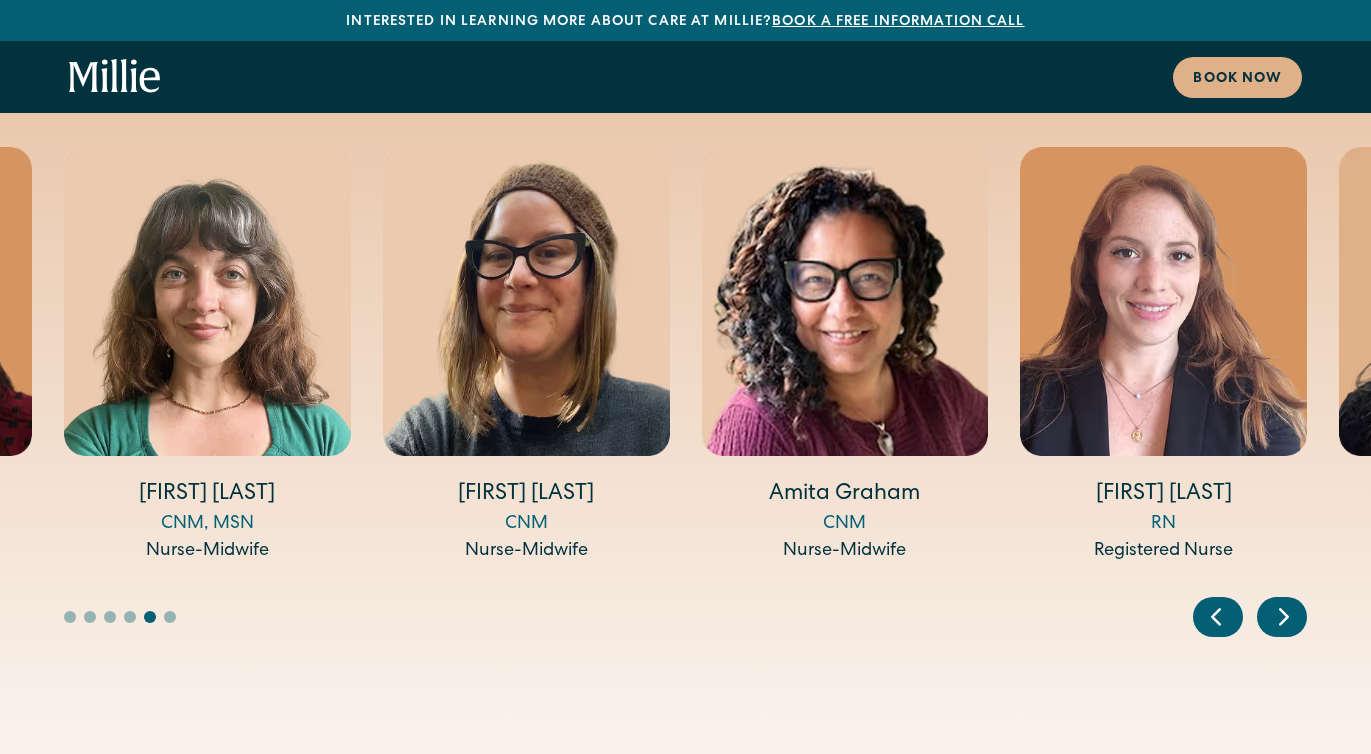click 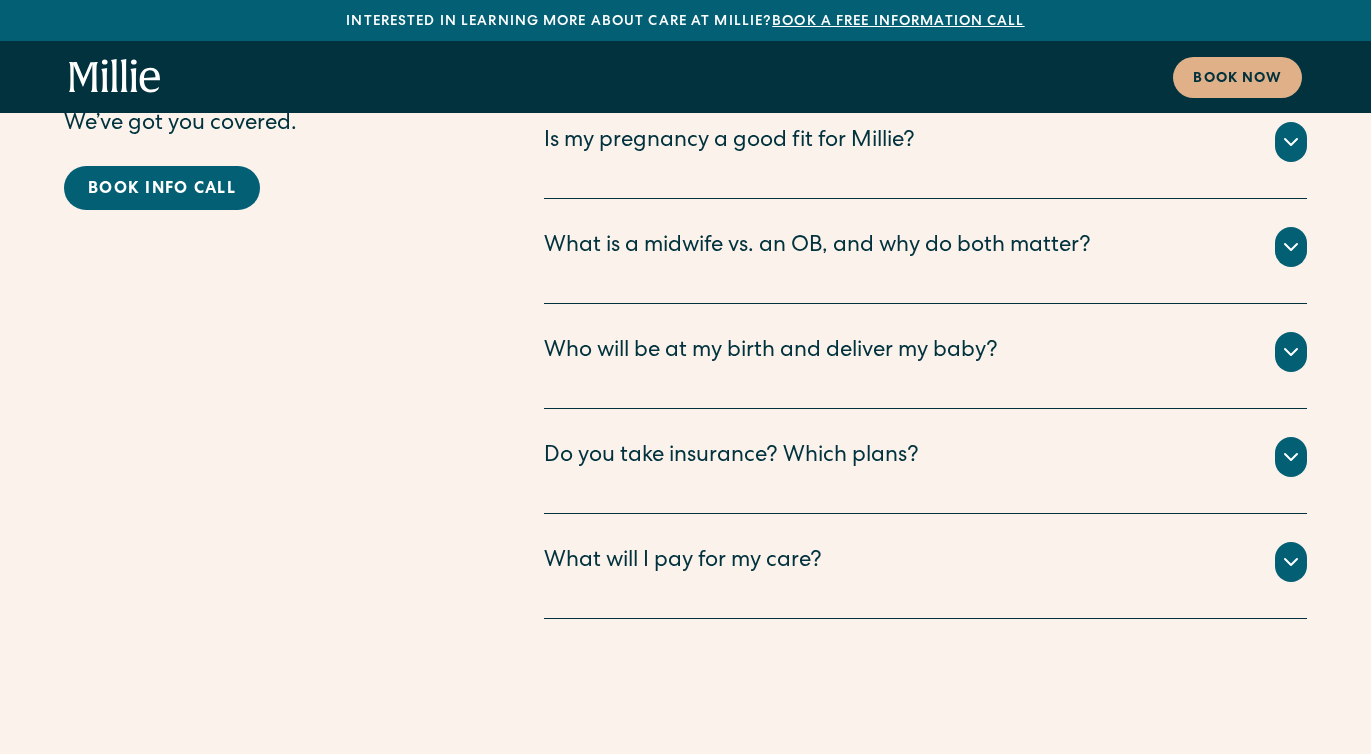scroll, scrollTop: 9922, scrollLeft: 0, axis: vertical 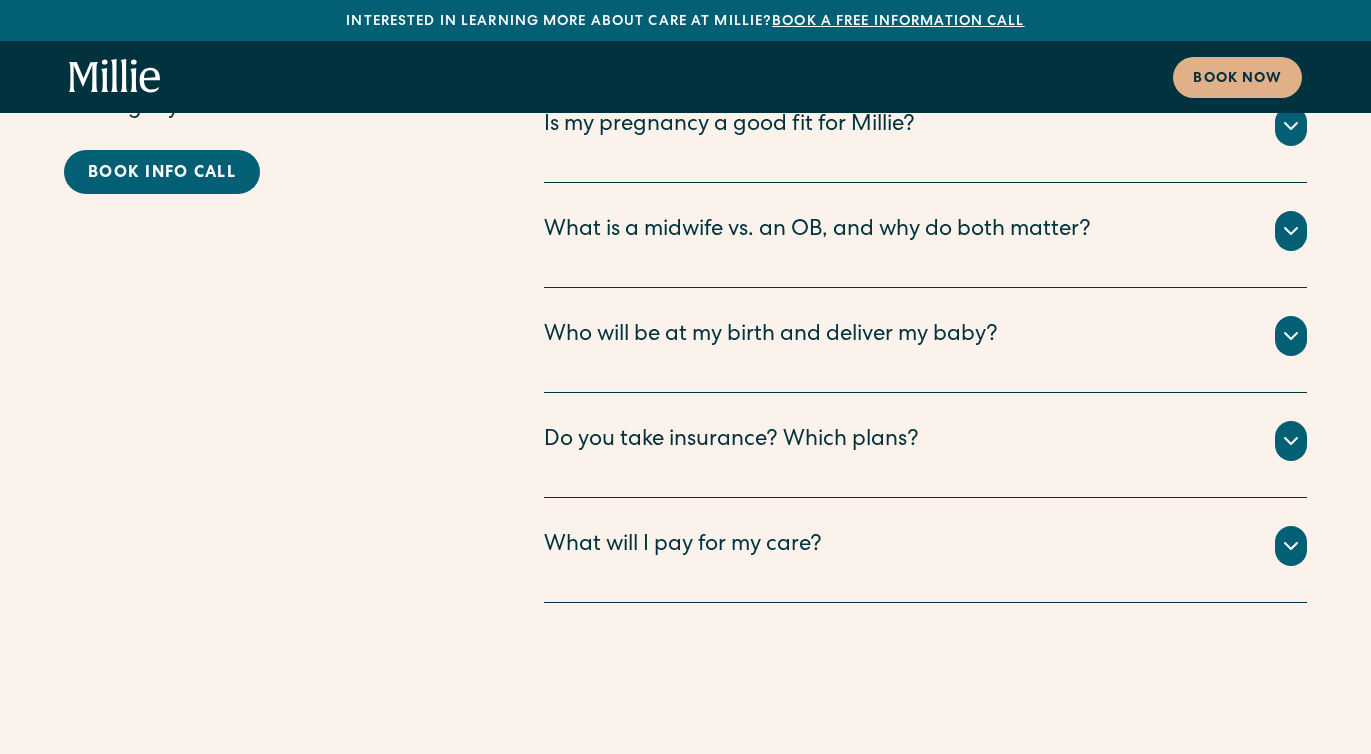 click on "What is a midwife vs. an OB, and why do both matter?" at bounding box center [817, 231] 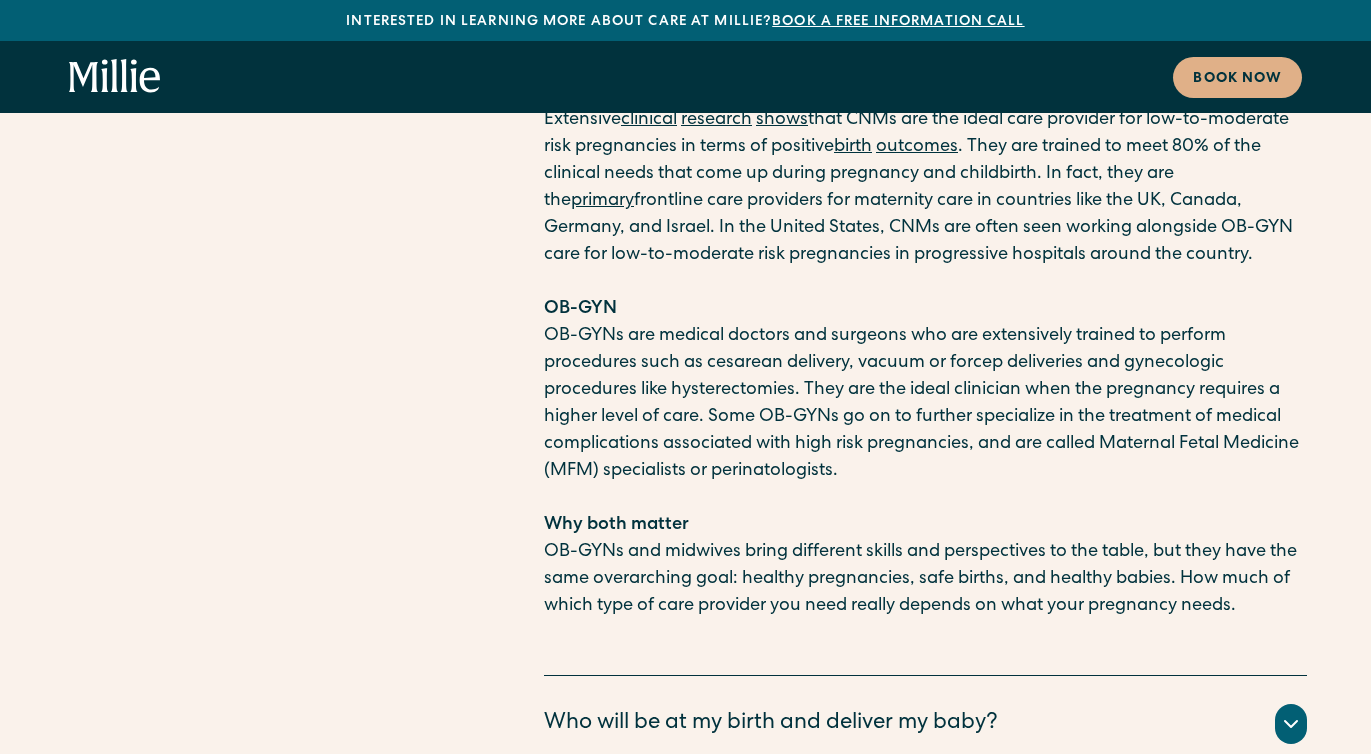 scroll, scrollTop: 10287, scrollLeft: 0, axis: vertical 